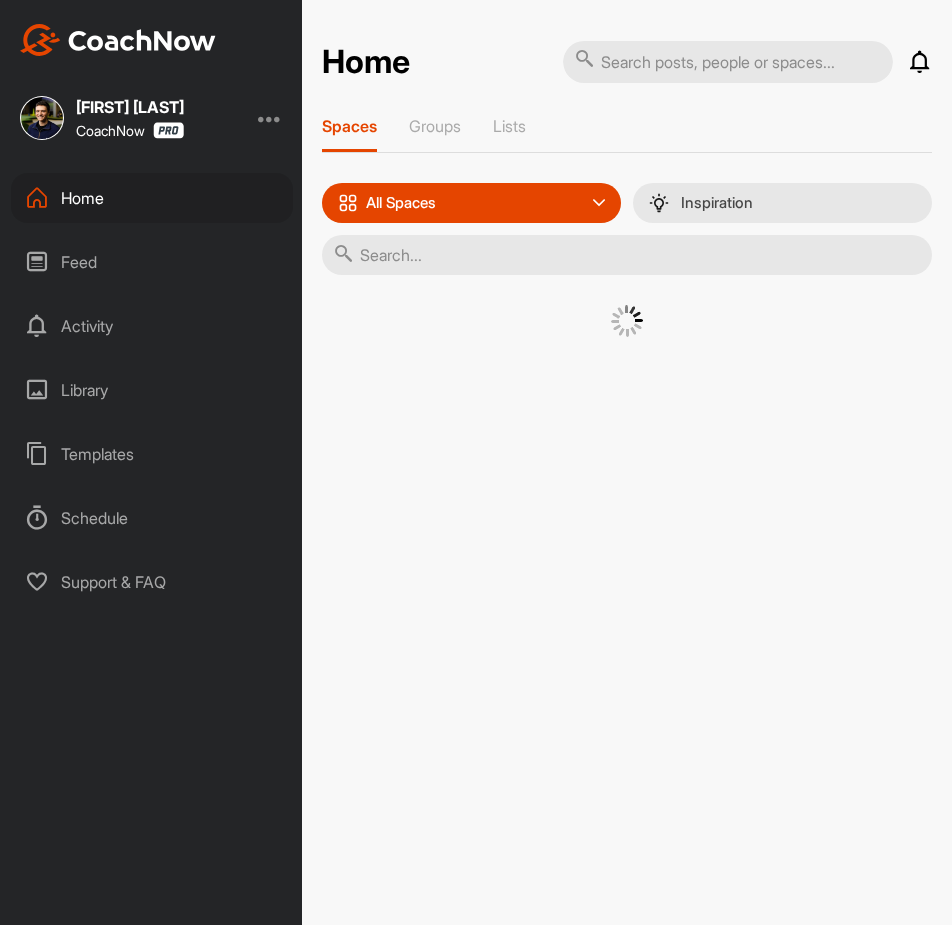 scroll, scrollTop: 0, scrollLeft: 0, axis: both 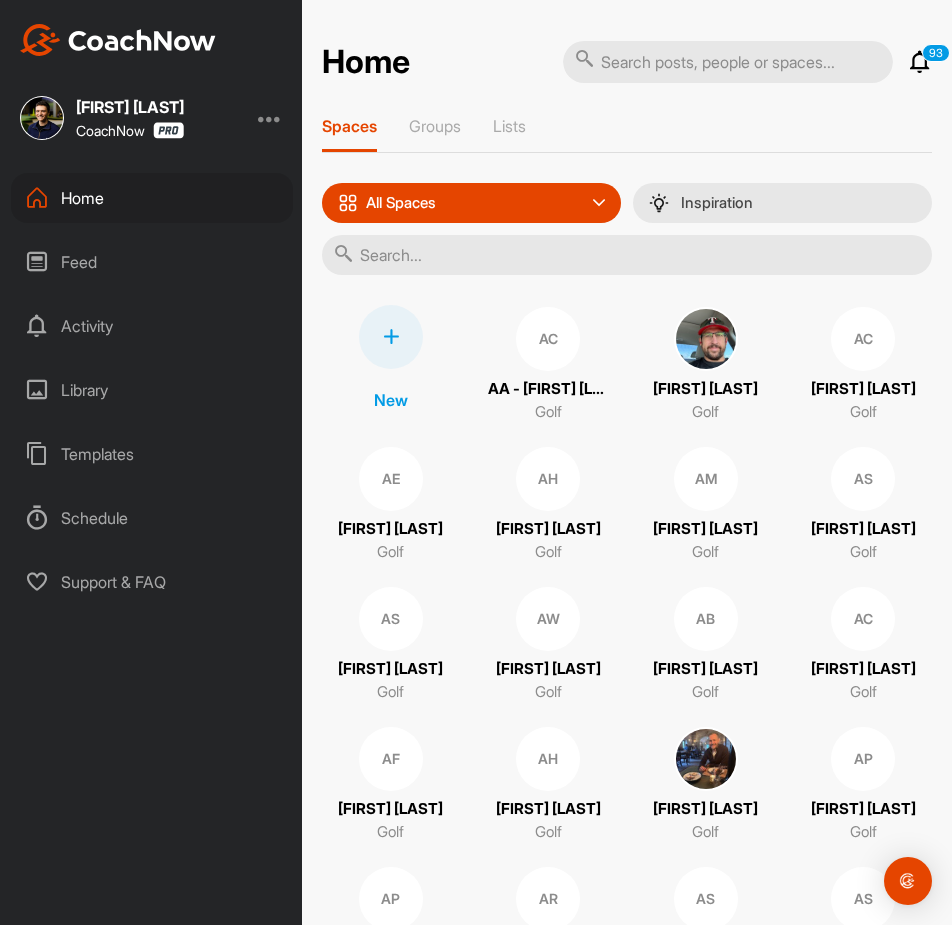 click at bounding box center [728, 62] 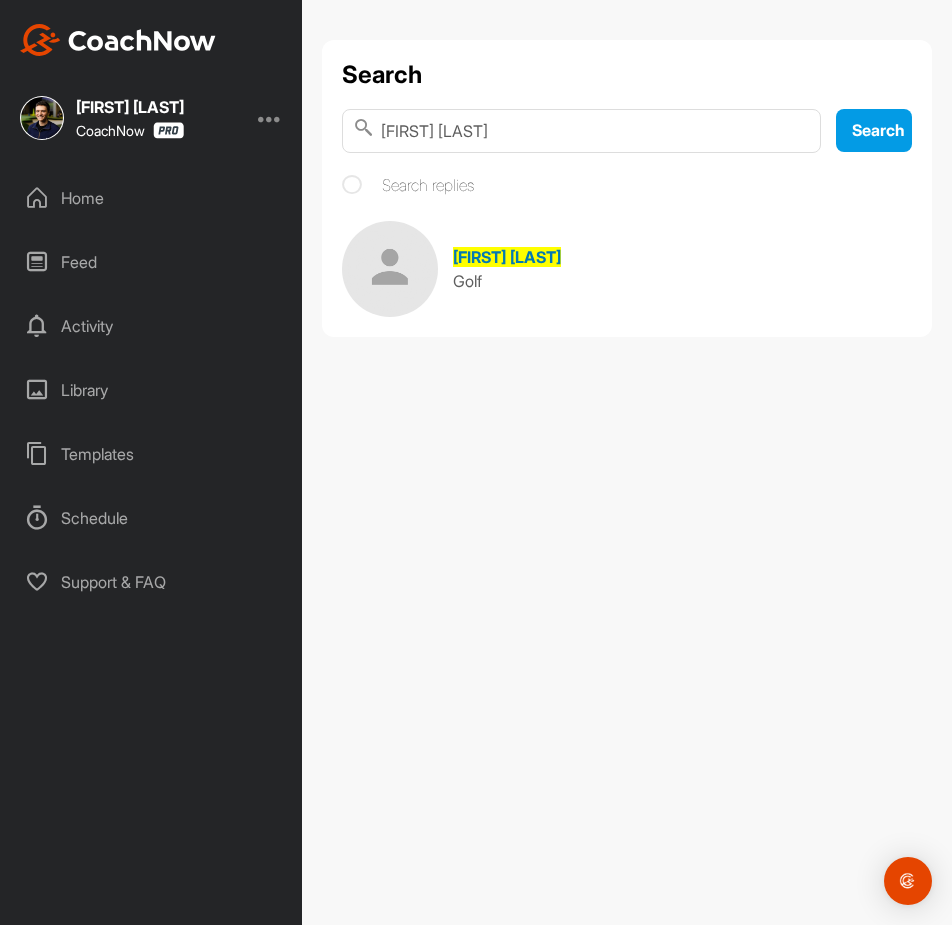 click on "[FIRST] [LAST]" at bounding box center [507, 257] 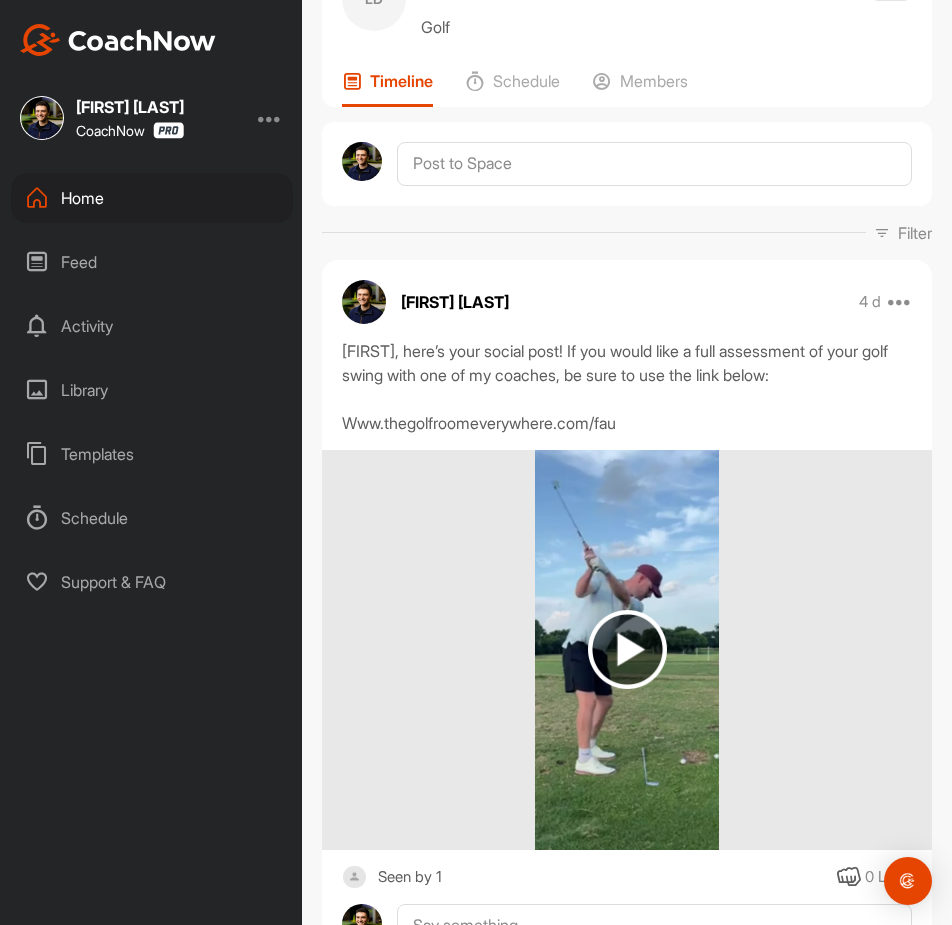 scroll, scrollTop: 200, scrollLeft: 0, axis: vertical 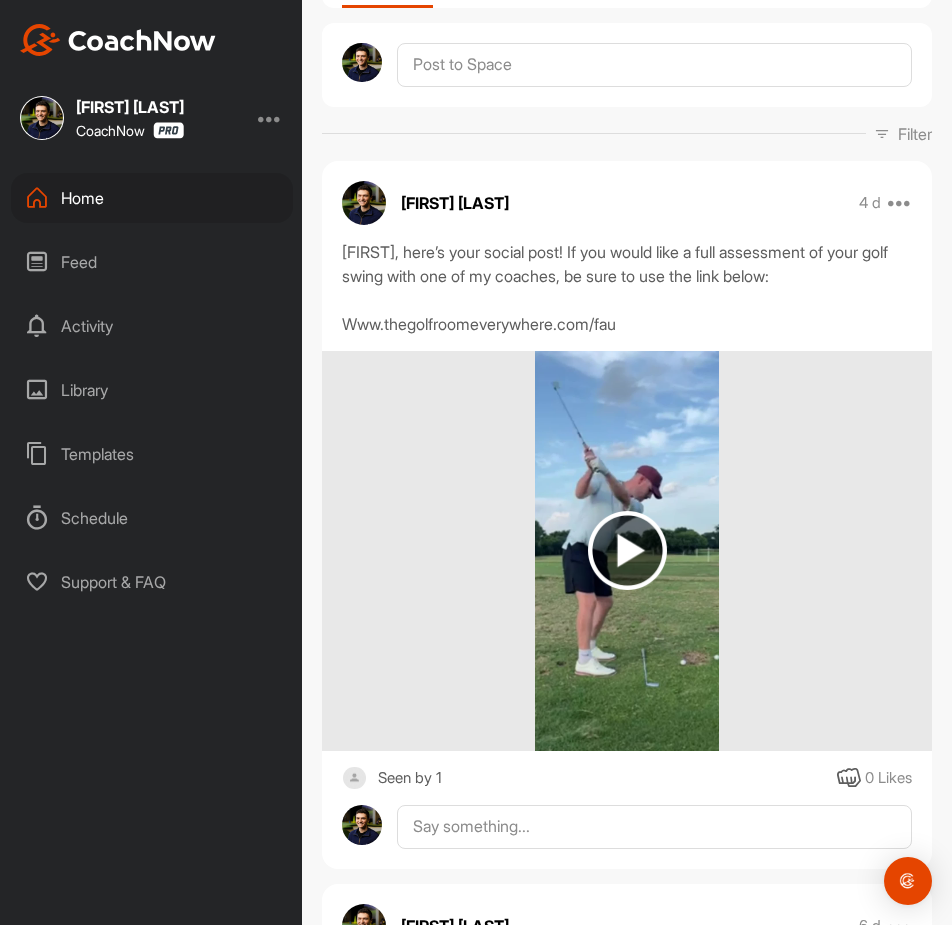 click at bounding box center [627, 550] 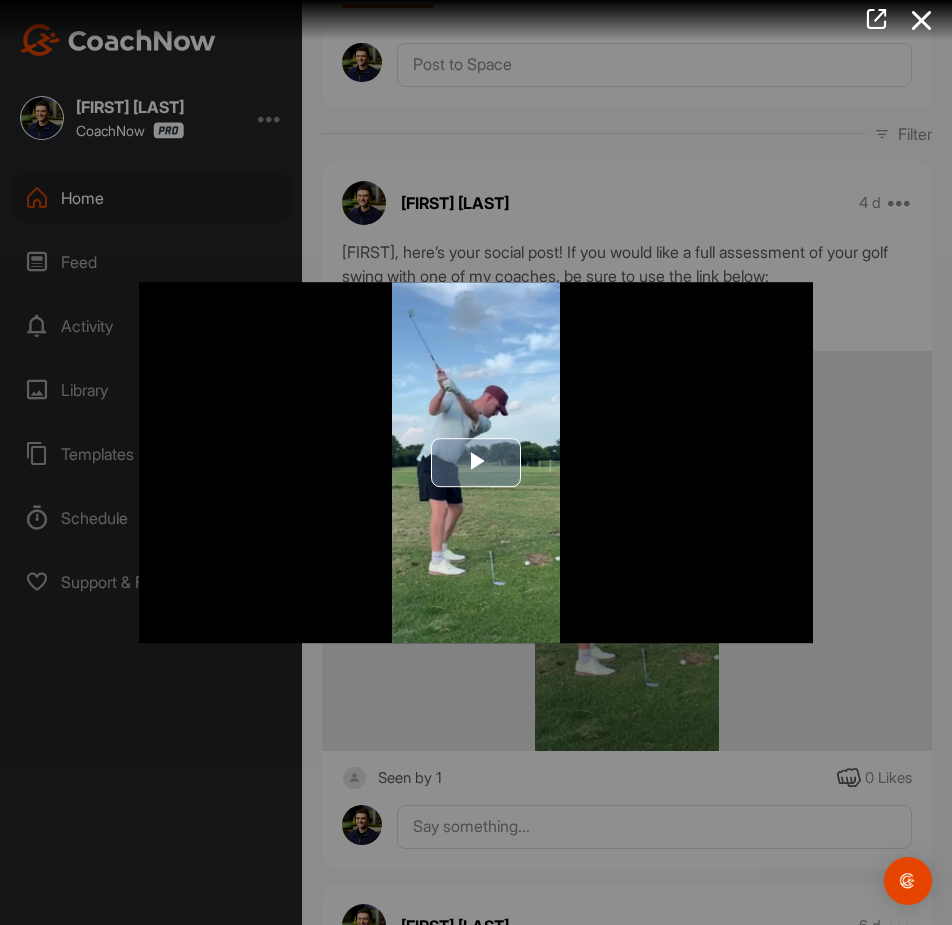 click at bounding box center (476, 463) 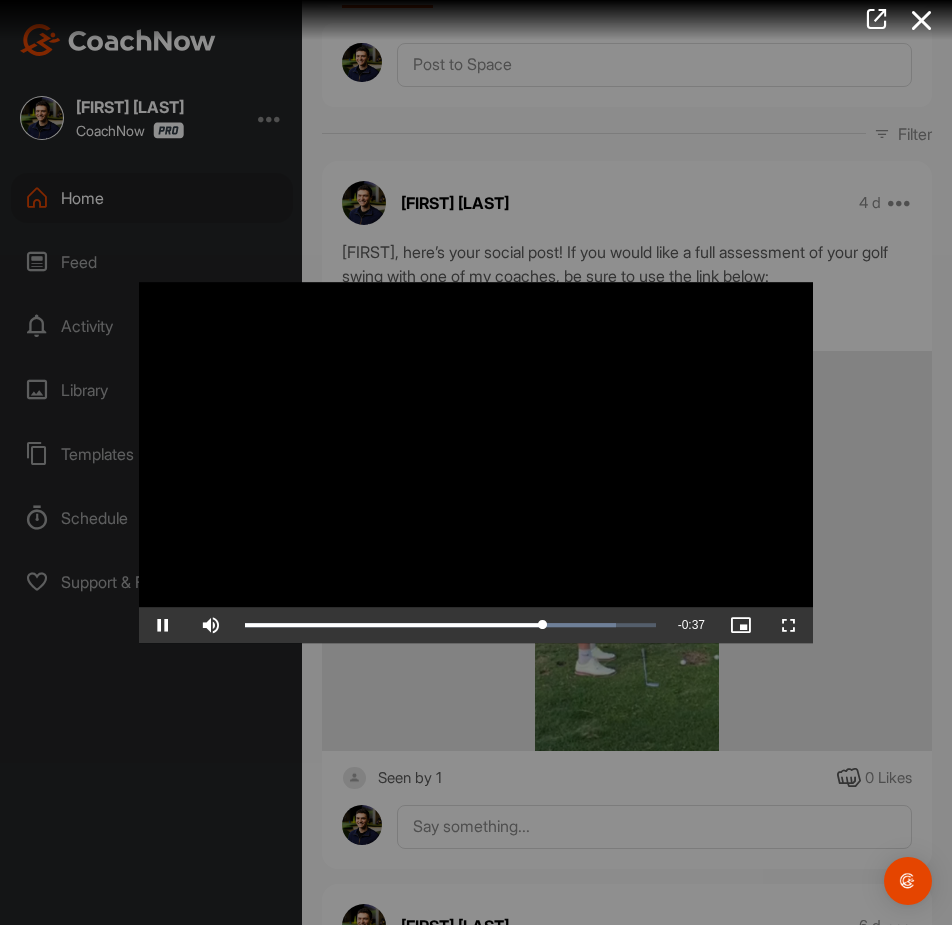 click at bounding box center (476, 463) 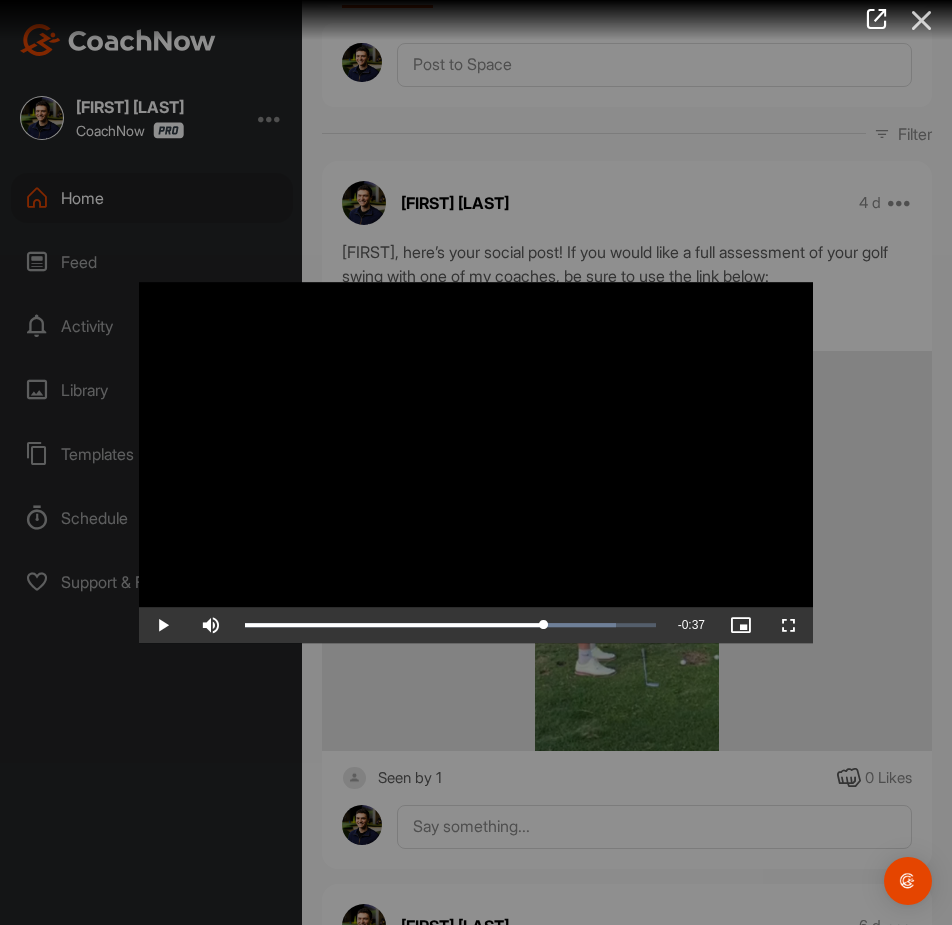 click at bounding box center [922, 20] 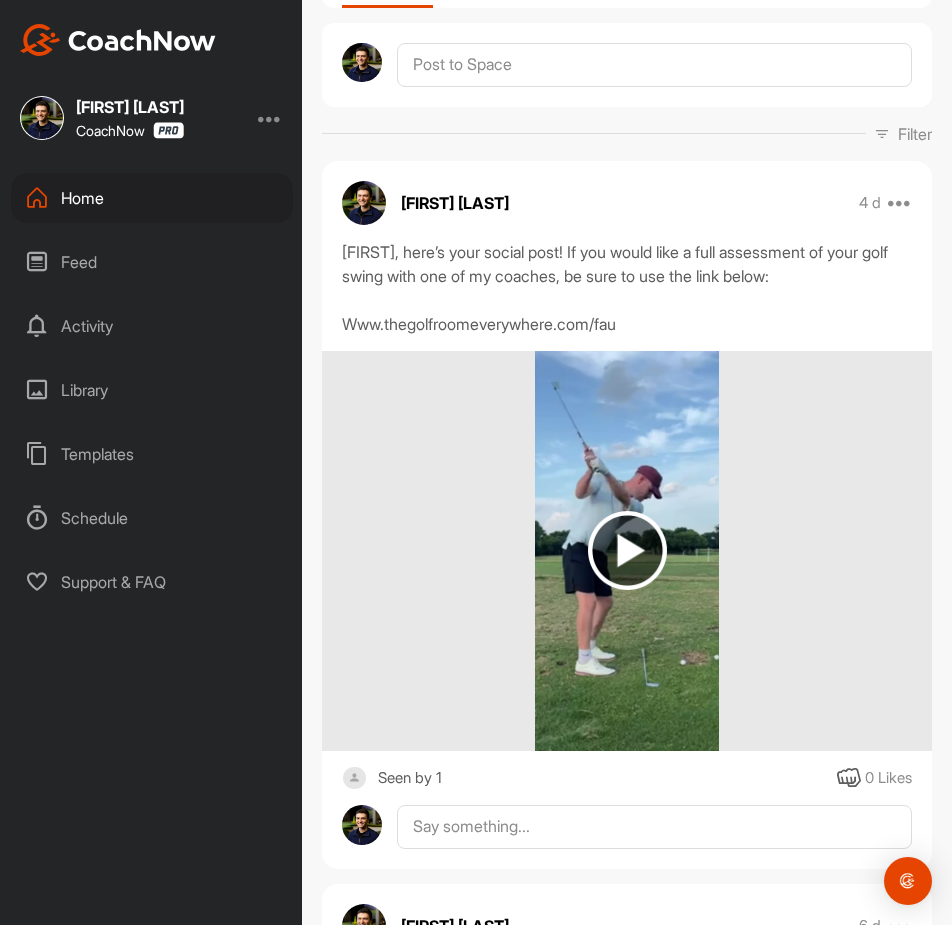 click on "Home" at bounding box center [152, 198] 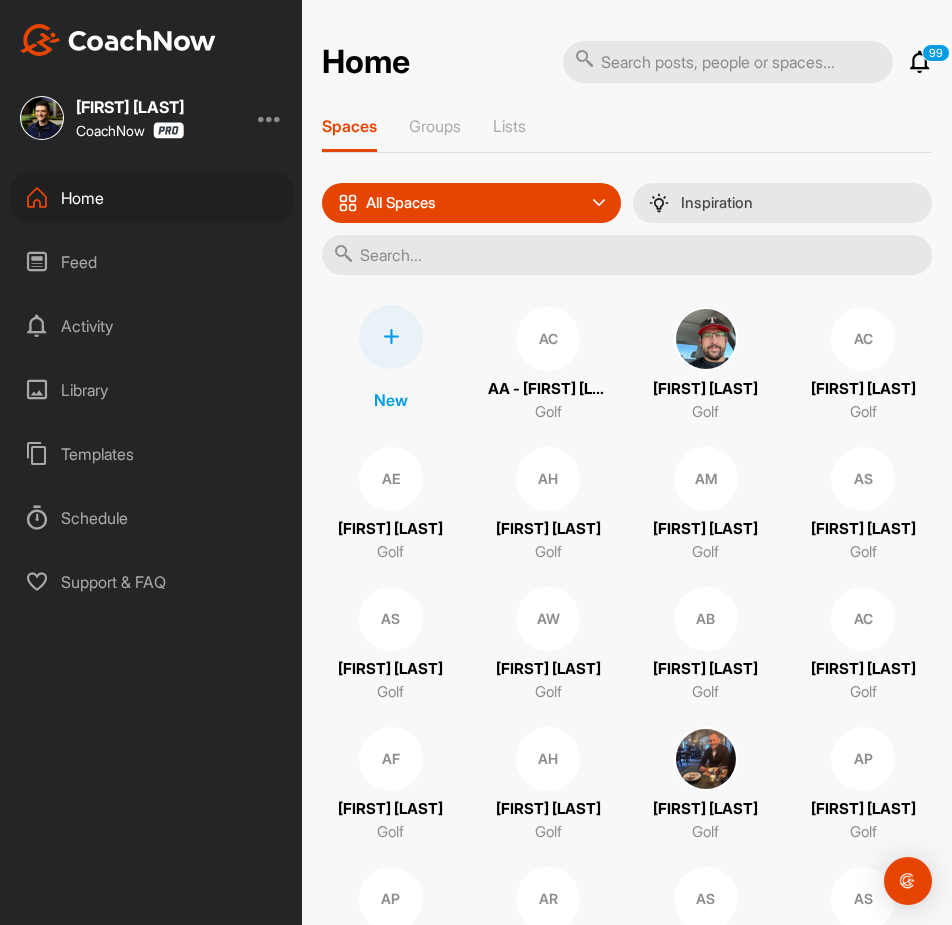 click at bounding box center [728, 62] 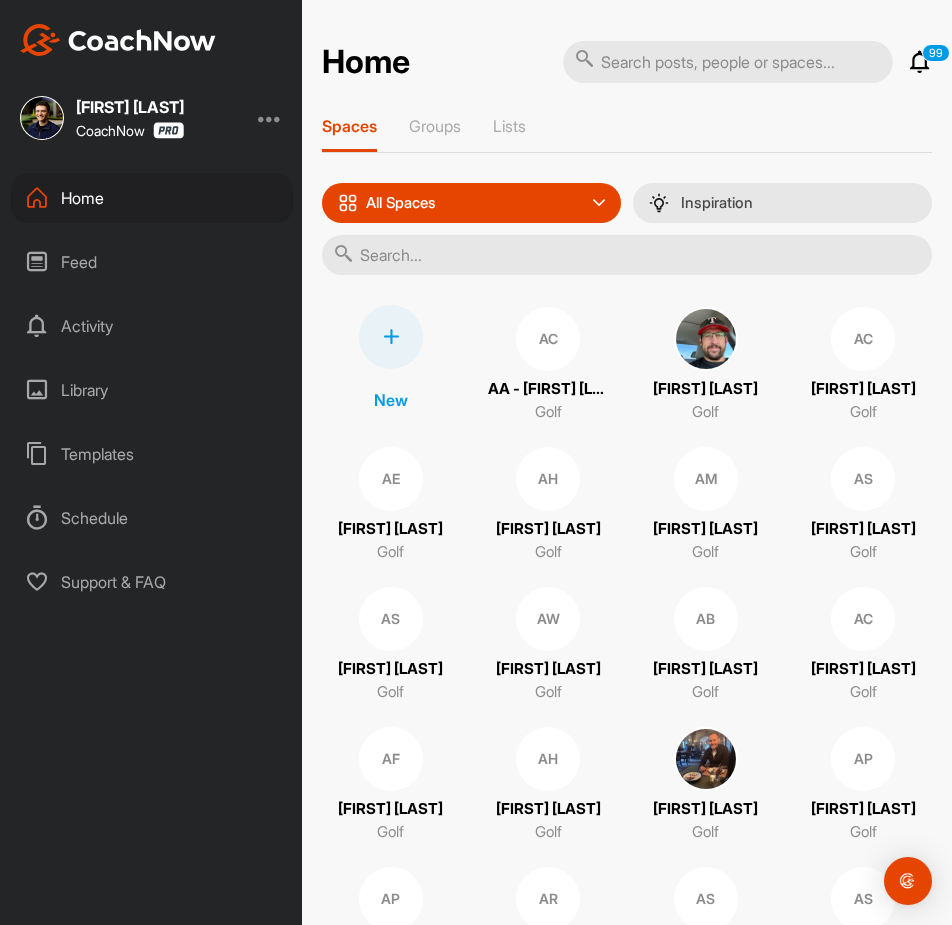paste on "[FIRST] [LAST]" 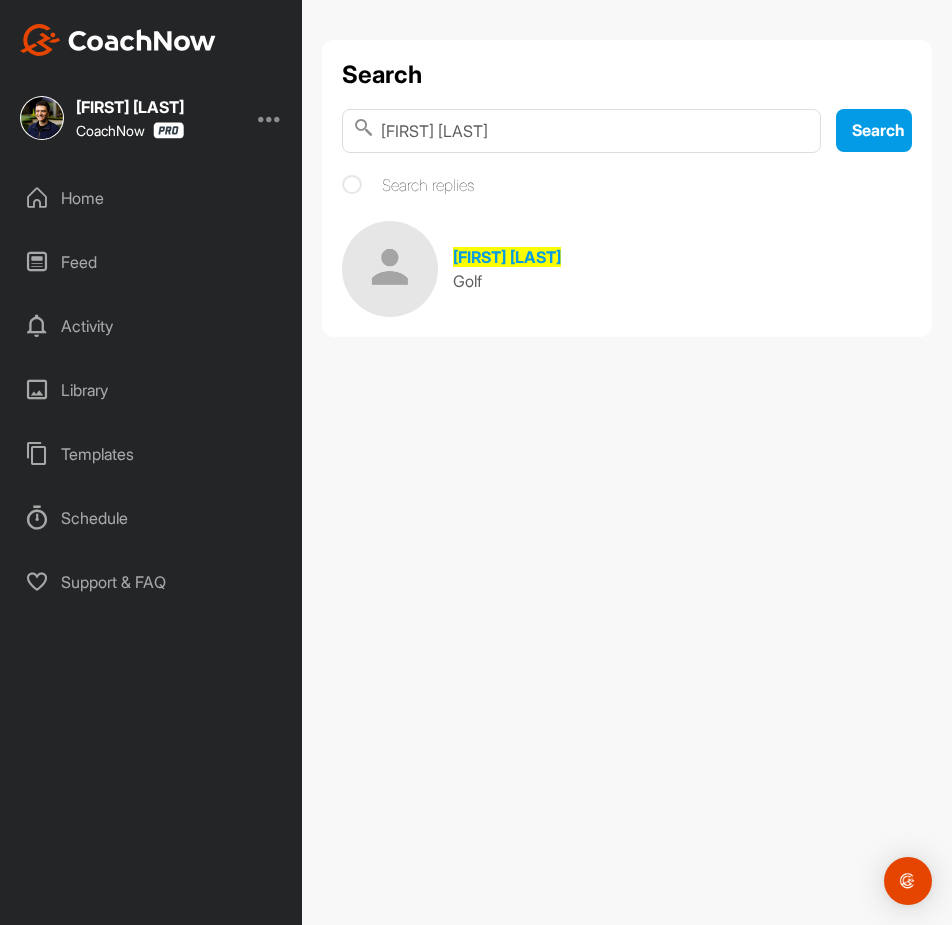 click on "[FIRST] [LAST]" at bounding box center [581, 131] 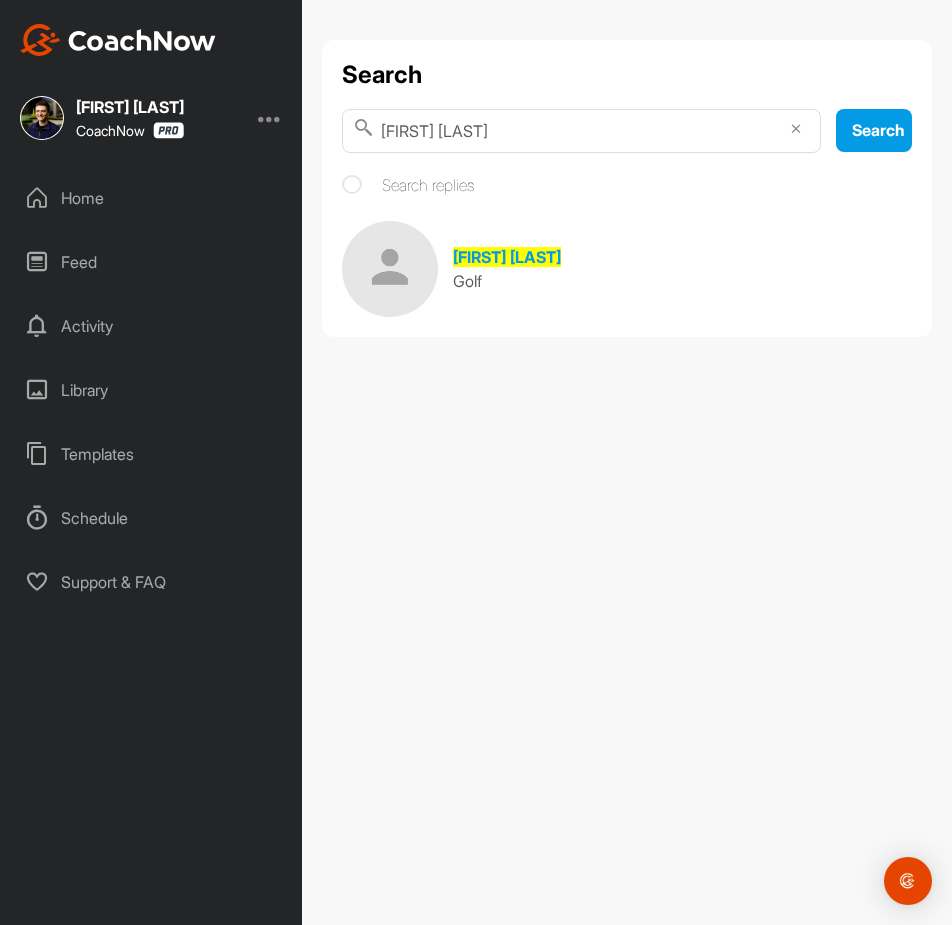 paste on "[FIRST] [LAST]" 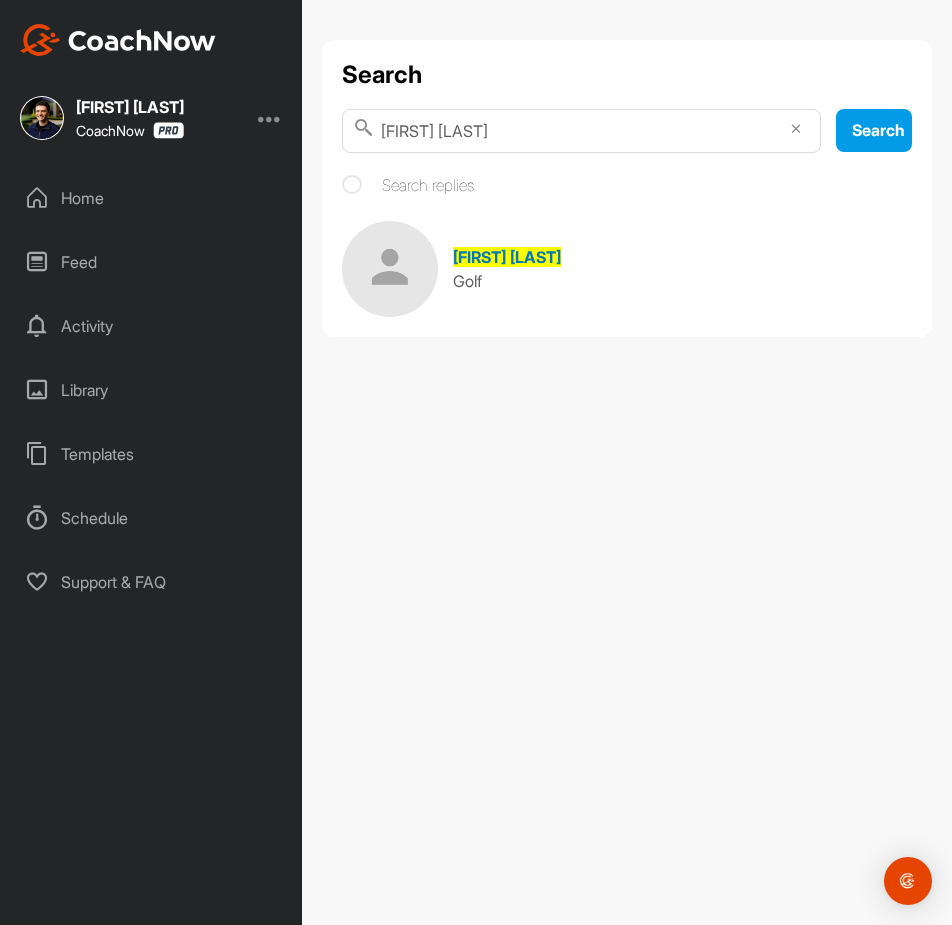 click on "[FIRST] [LAST]" at bounding box center [507, 257] 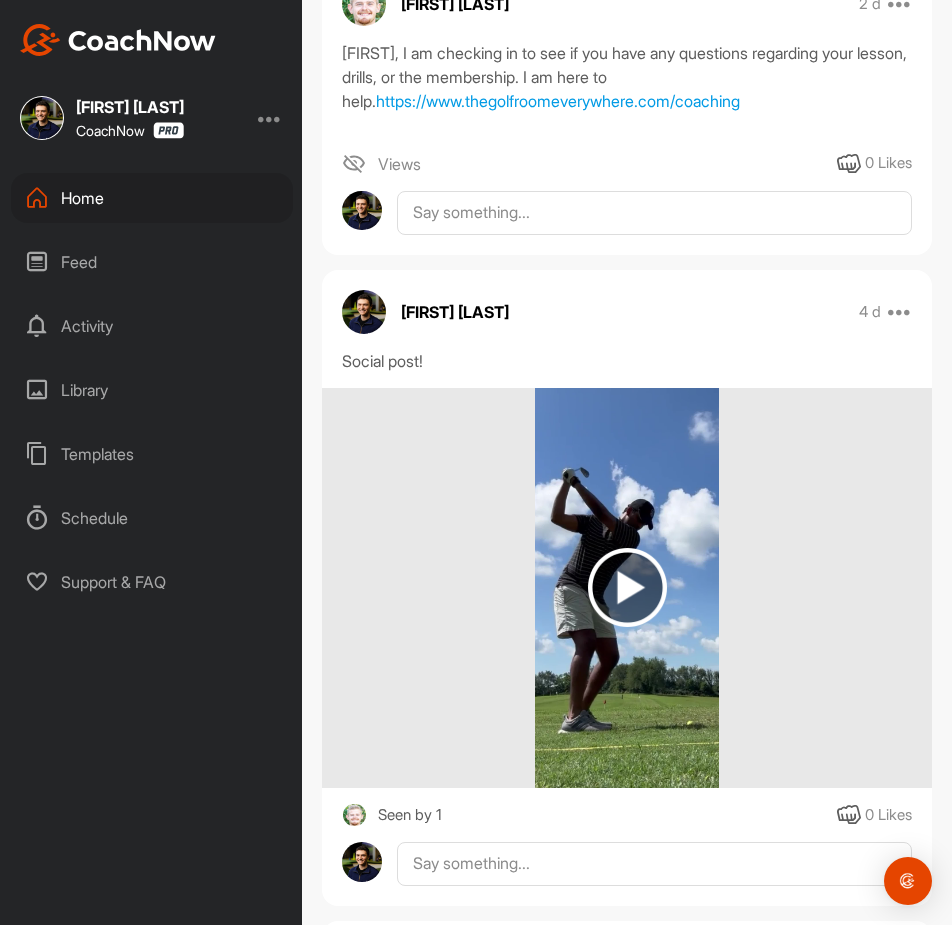 scroll, scrollTop: 400, scrollLeft: 0, axis: vertical 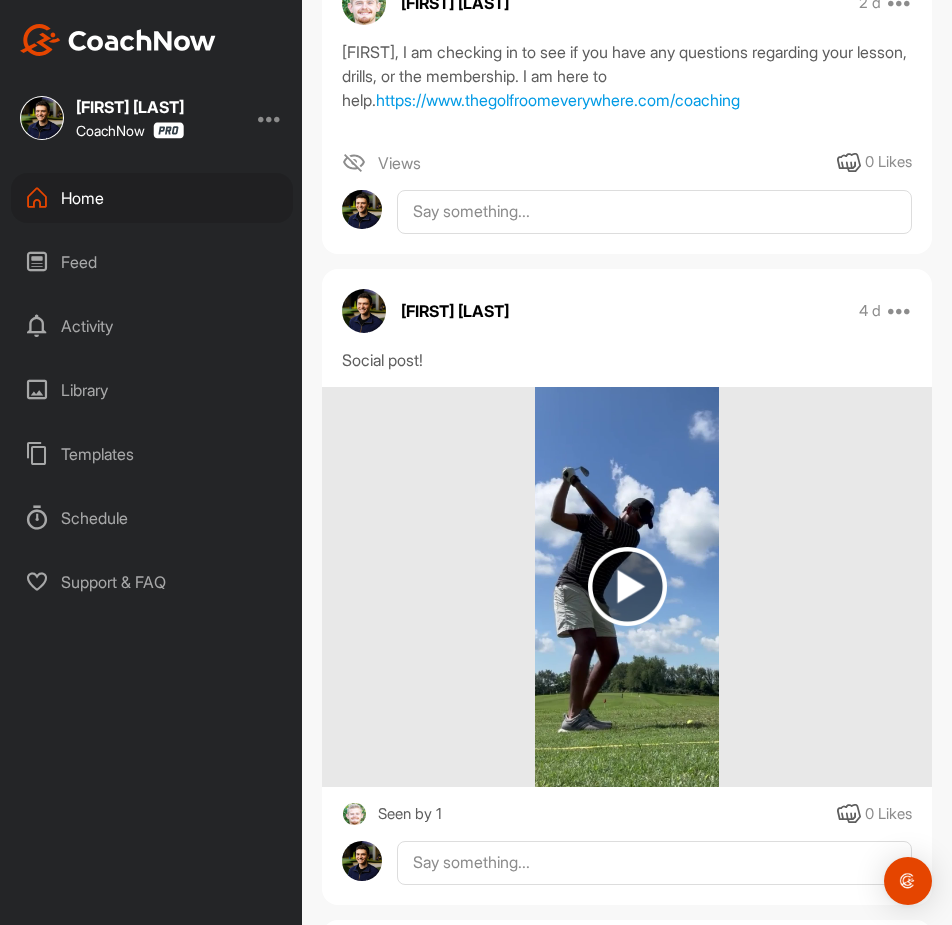 click at bounding box center (627, 586) 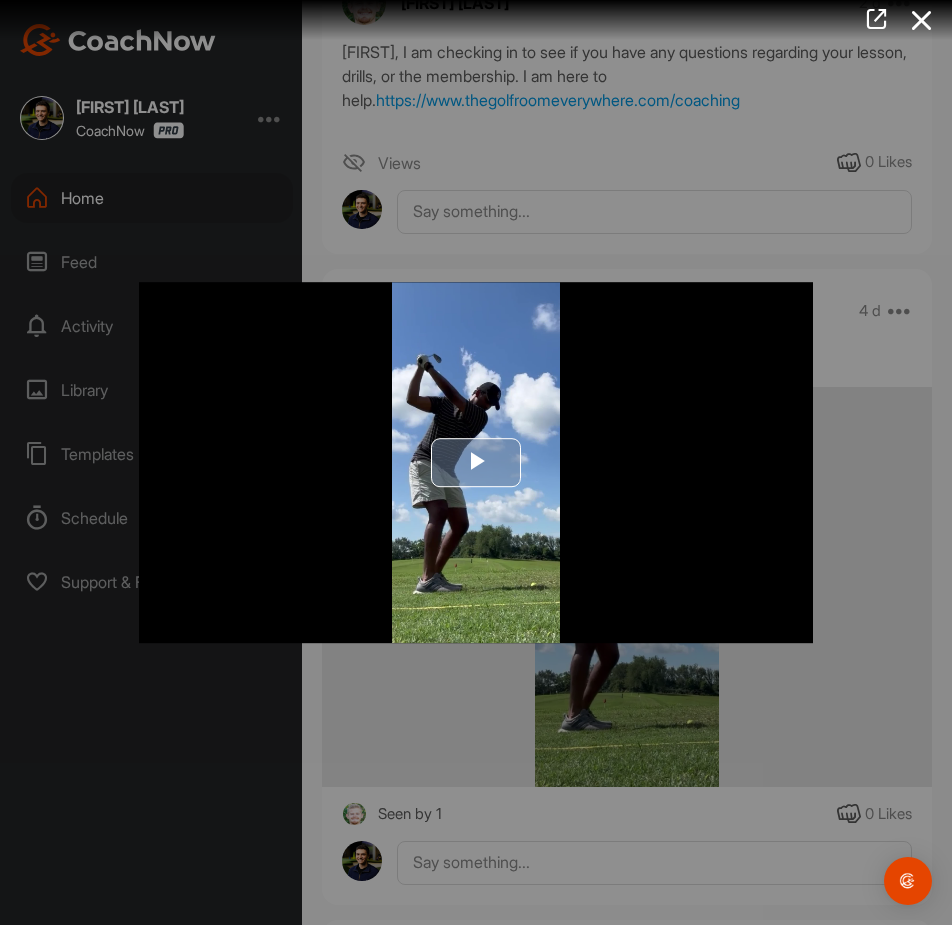 click at bounding box center [476, 463] 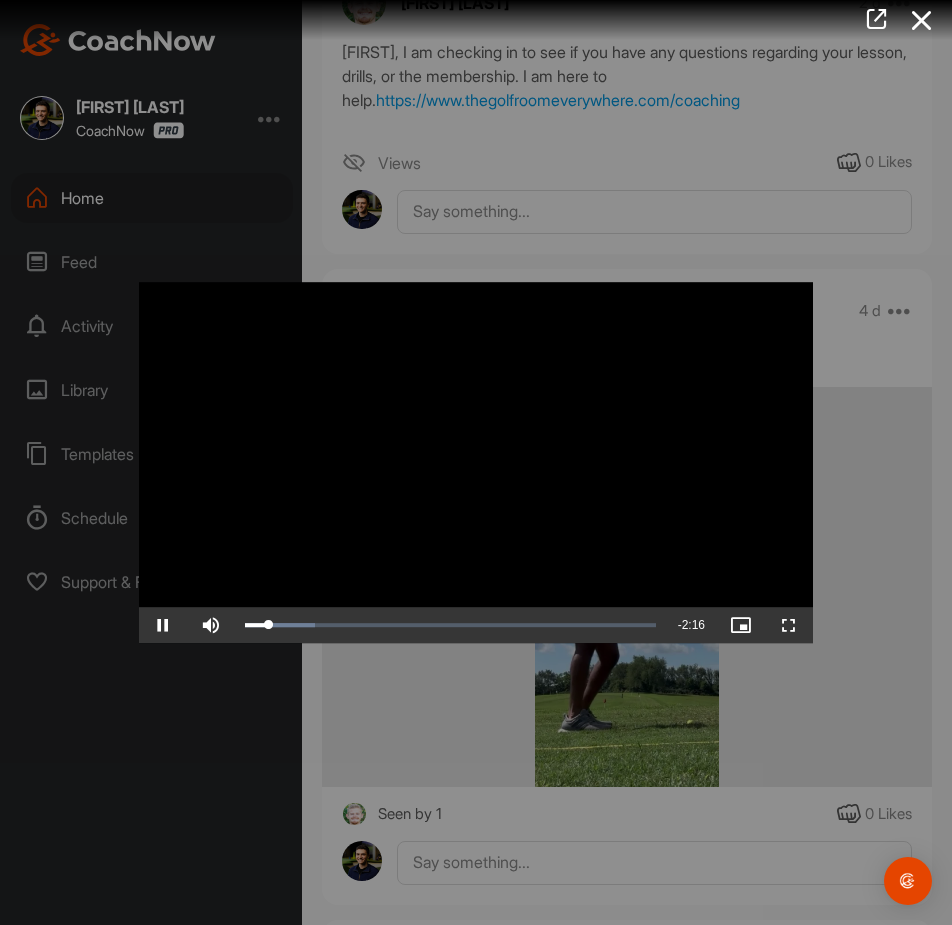 click at bounding box center [476, 463] 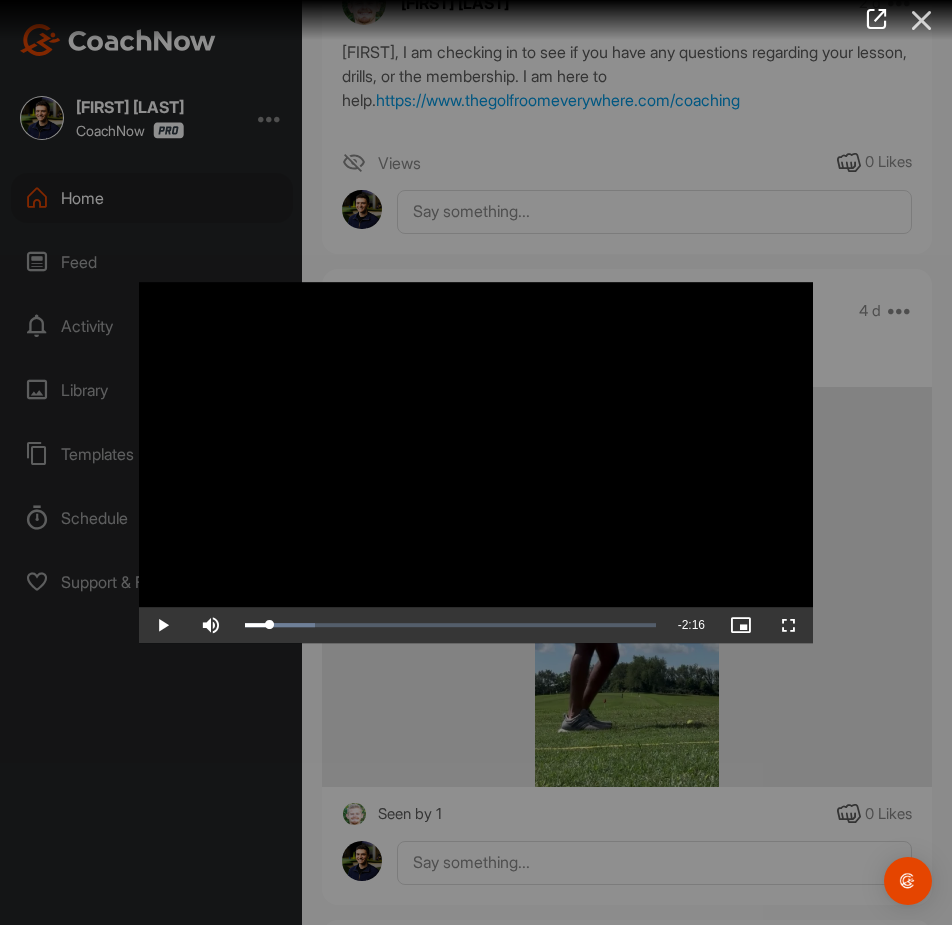 click at bounding box center [922, 20] 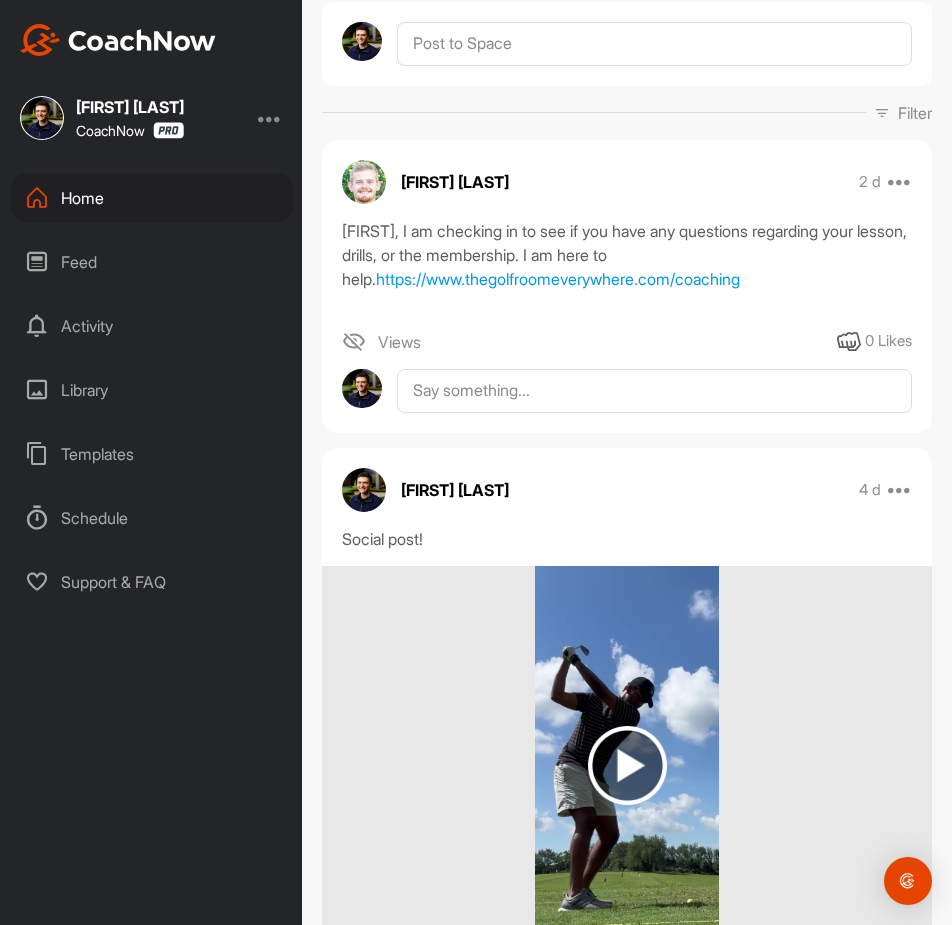 scroll, scrollTop: 0, scrollLeft: 0, axis: both 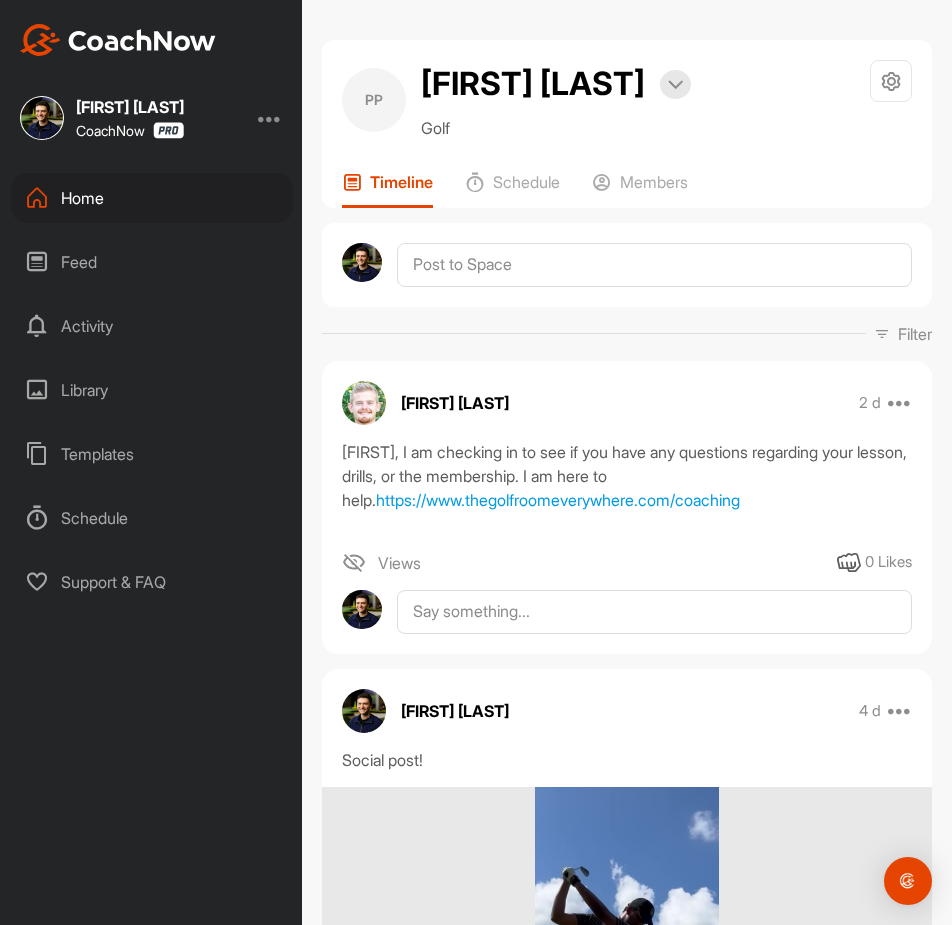 click on "Home" at bounding box center [152, 198] 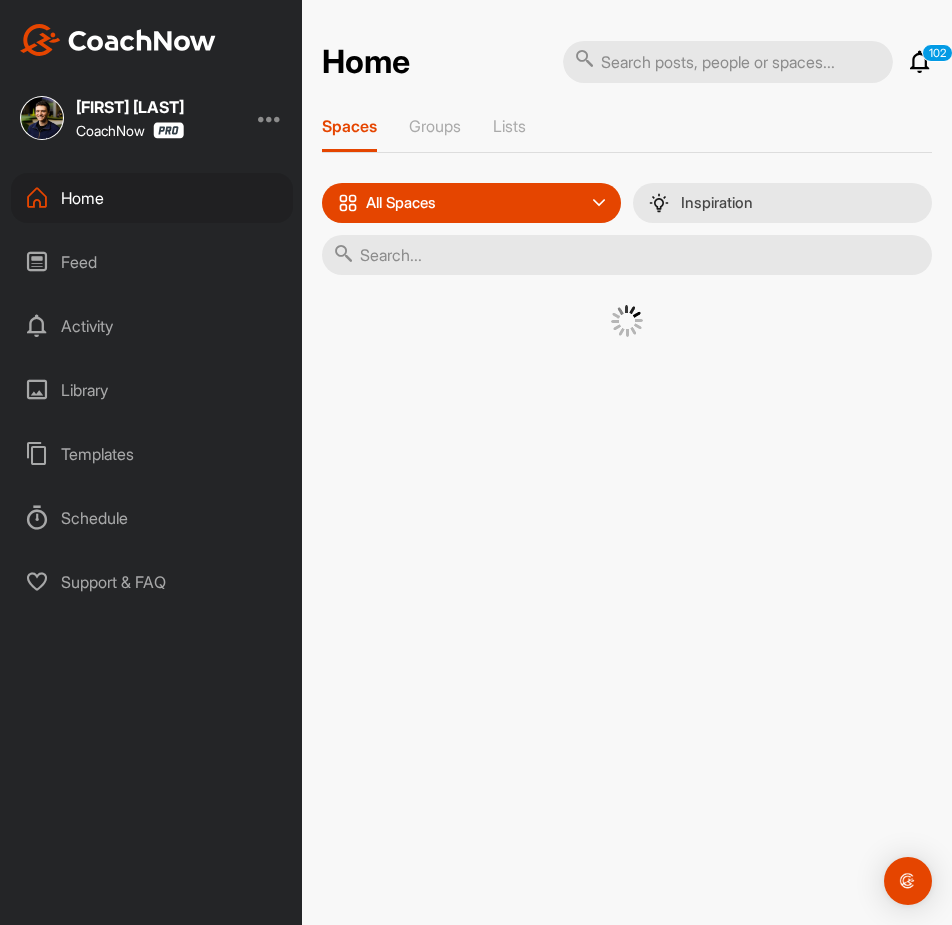 click at bounding box center [728, 62] 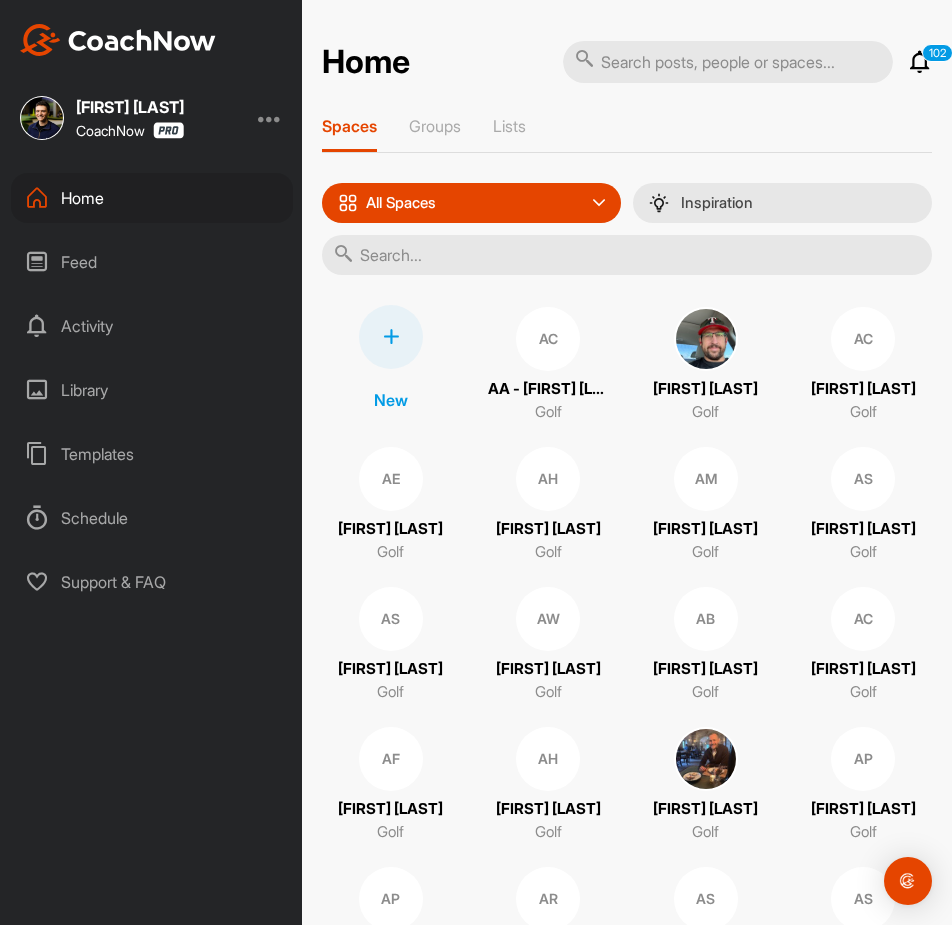 paste on "[FIRST] [LAST]" 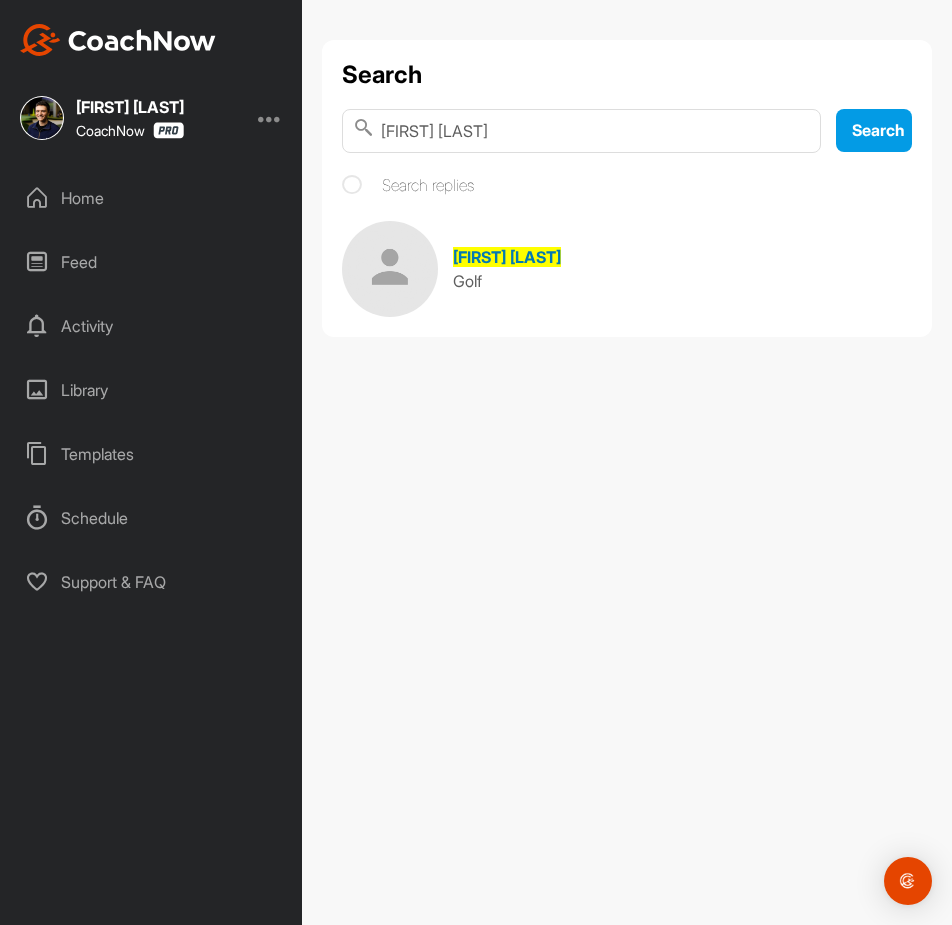 click on "[FIRST] [LAST]" at bounding box center [507, 257] 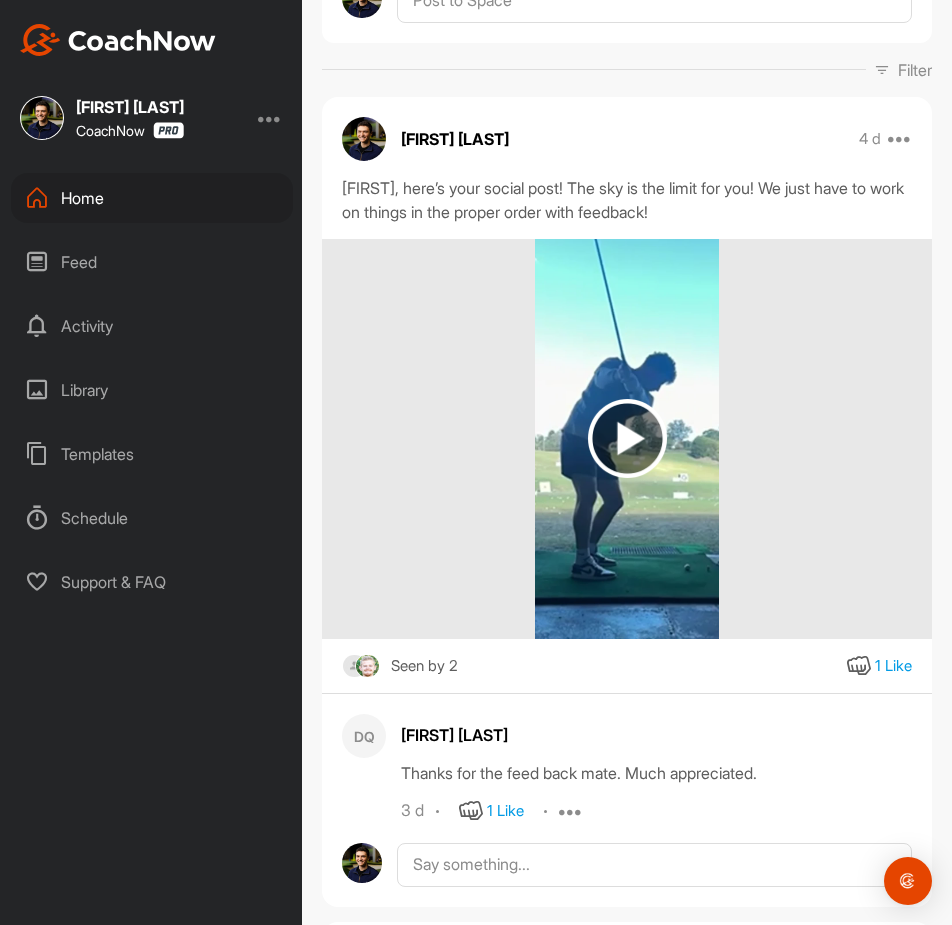 scroll, scrollTop: 300, scrollLeft: 0, axis: vertical 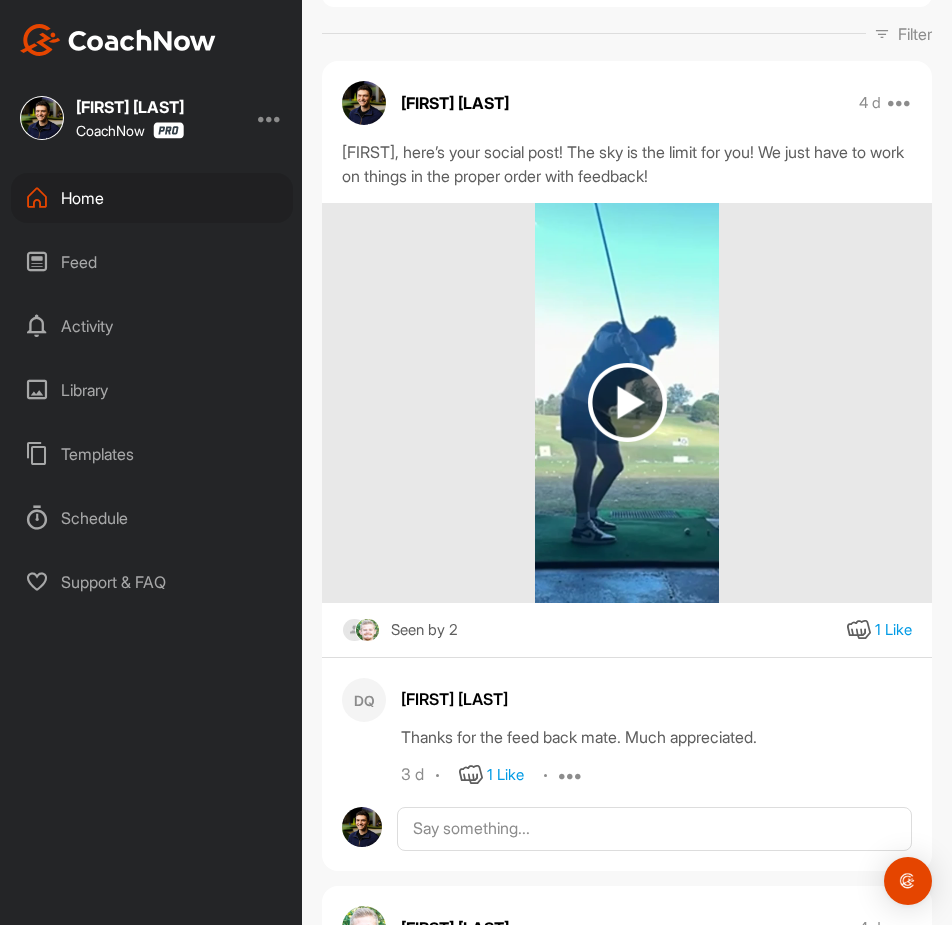 click at bounding box center [627, 402] 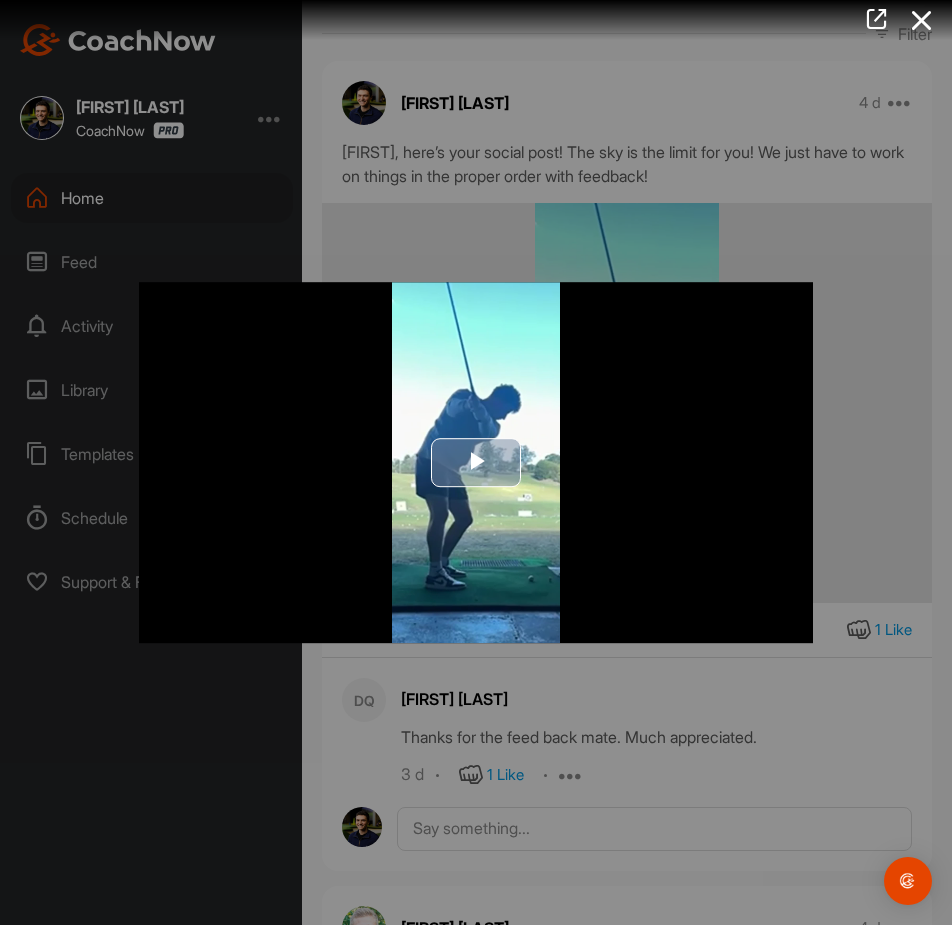 click at bounding box center (476, 463) 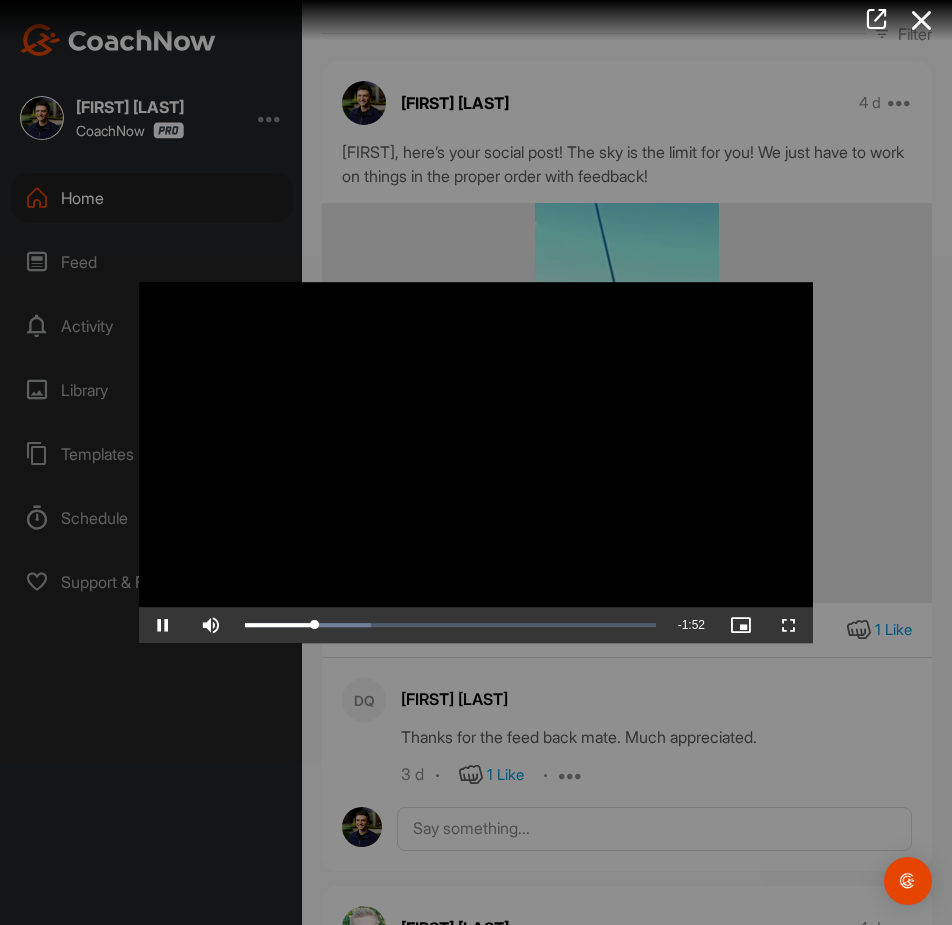 click at bounding box center [476, 463] 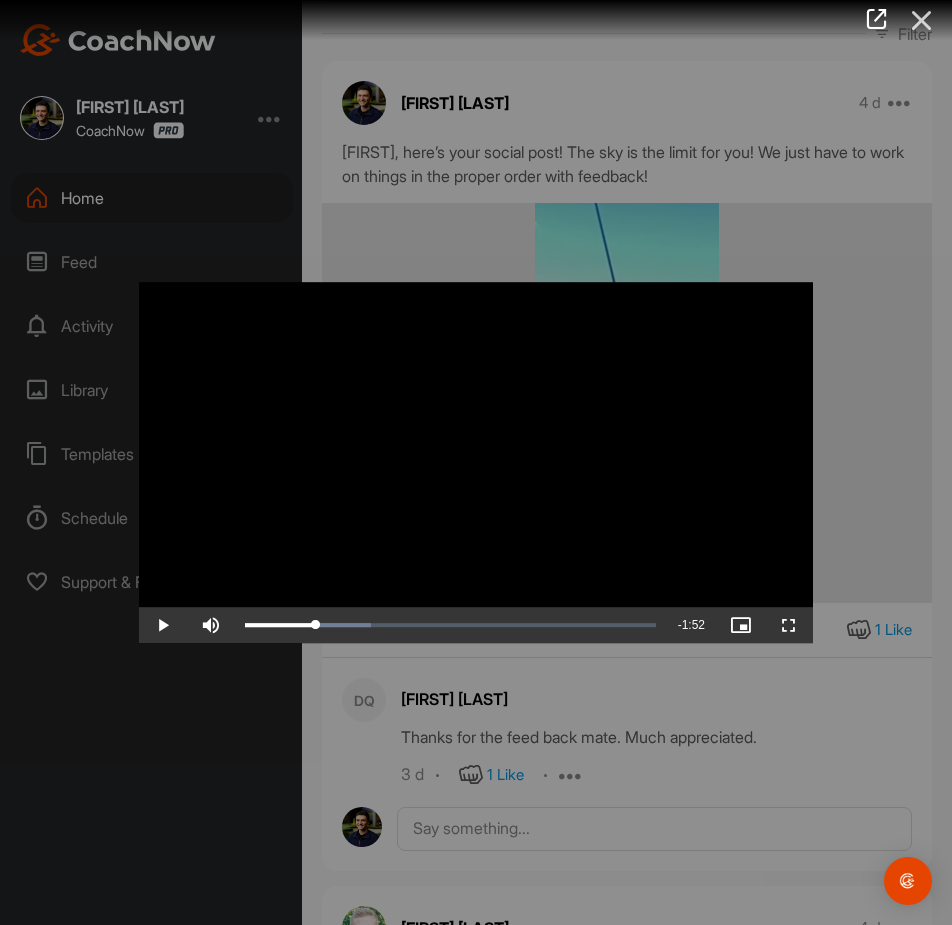 click at bounding box center [922, 20] 